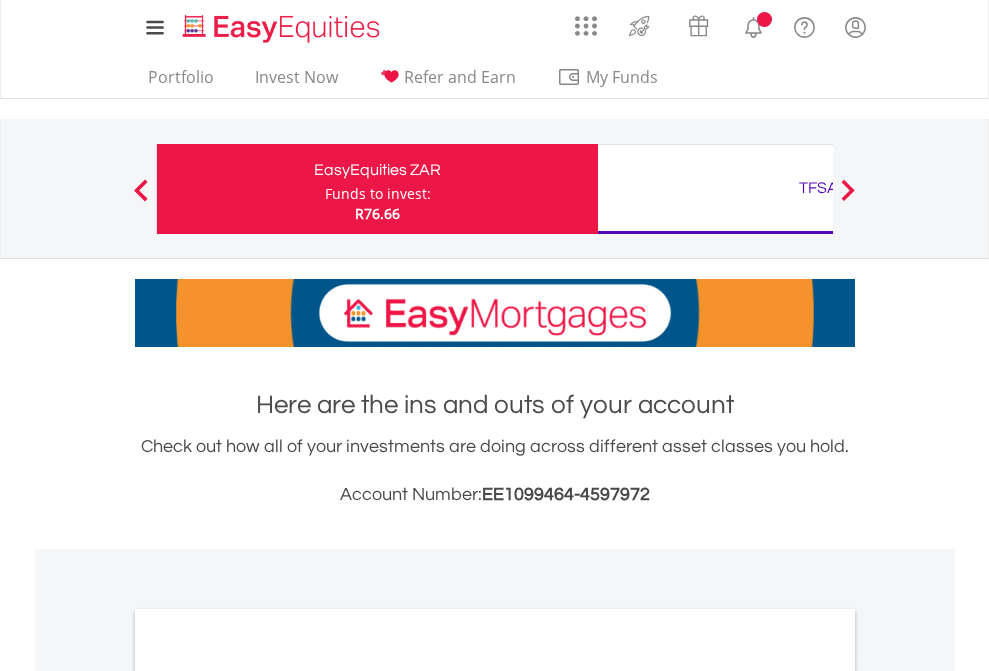 scroll, scrollTop: 0, scrollLeft: 0, axis: both 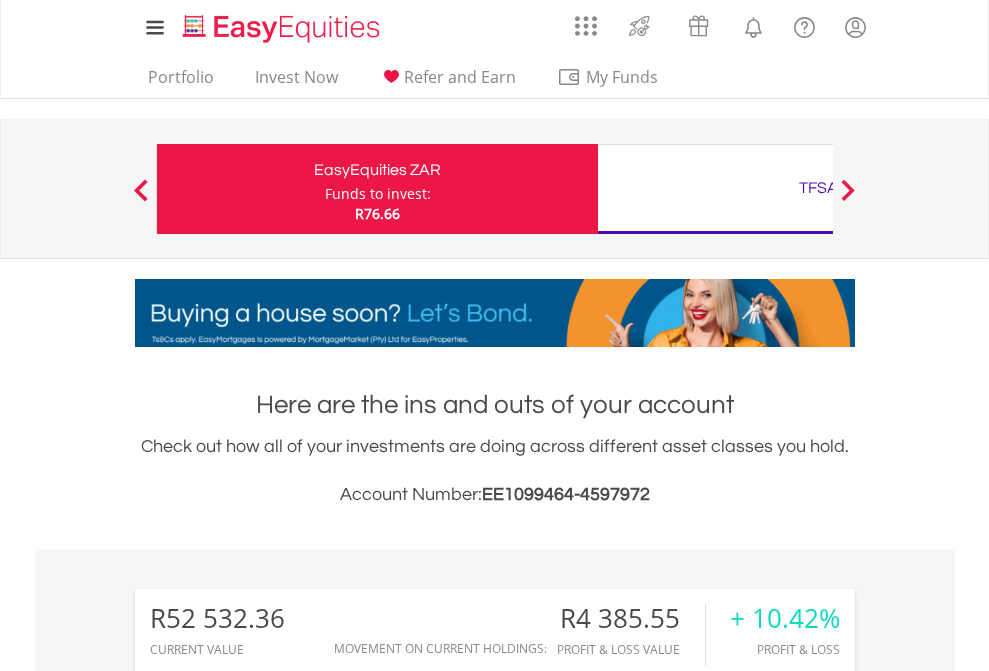 click on "Funds to invest:" at bounding box center (378, 194) 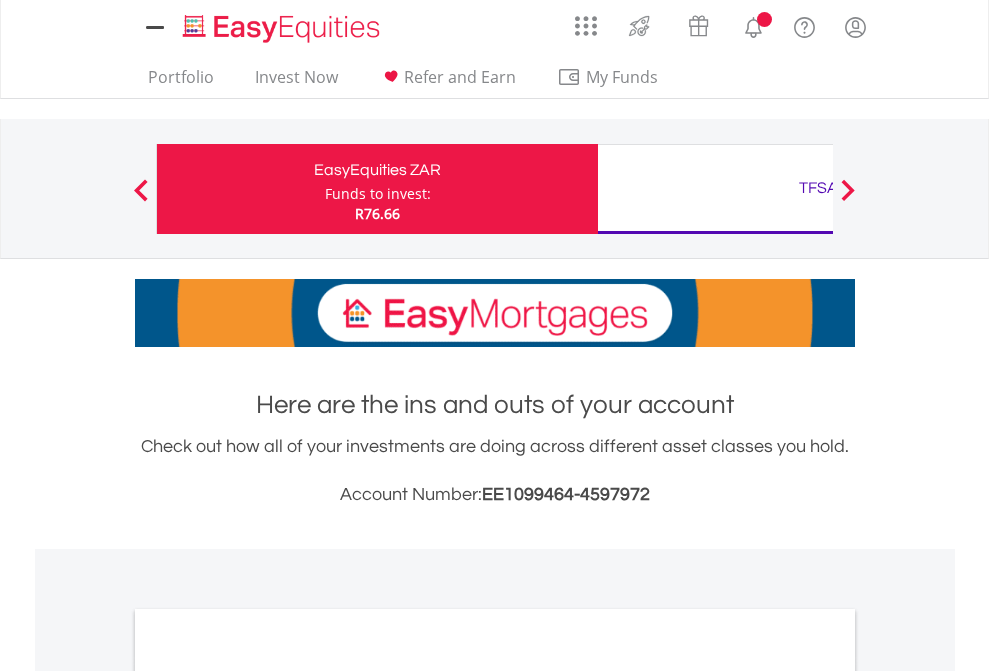 scroll, scrollTop: 0, scrollLeft: 0, axis: both 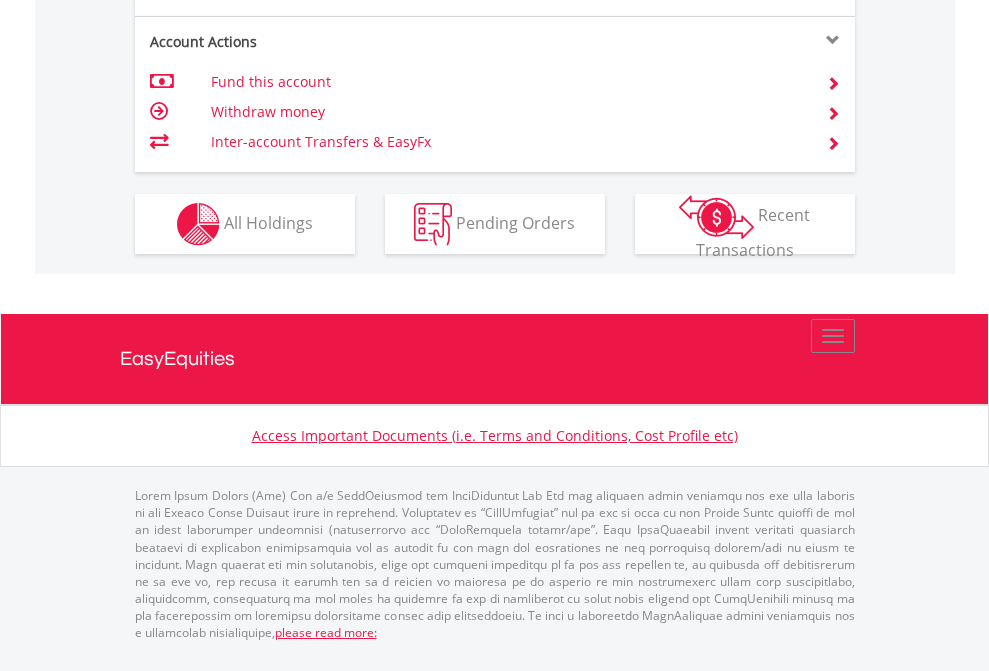 click on "Investment types" at bounding box center [706, -337] 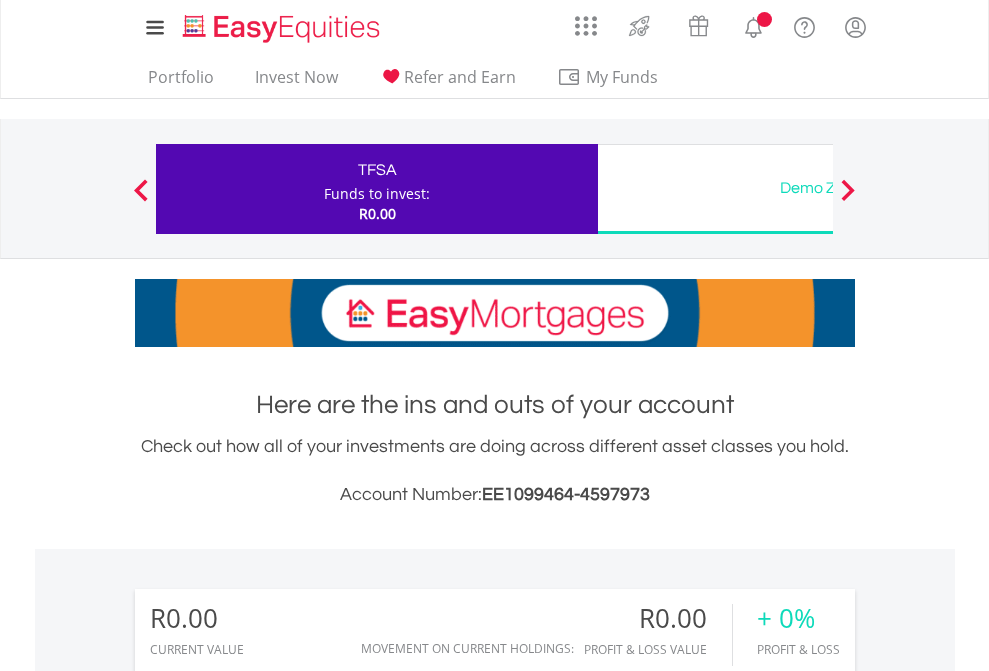 scroll, scrollTop: 0, scrollLeft: 0, axis: both 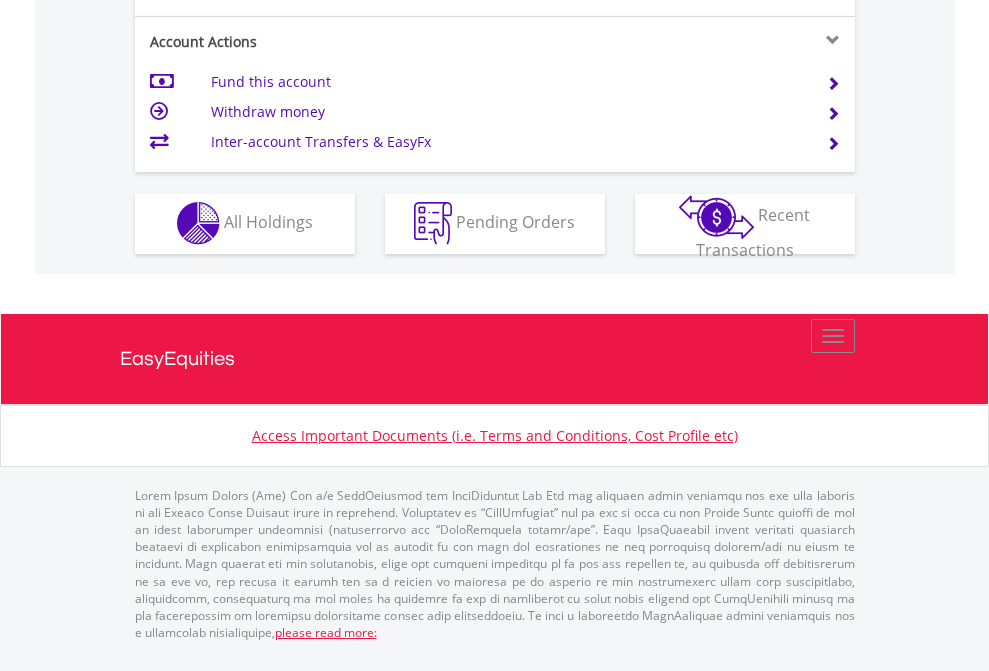 click on "Investment types" at bounding box center (706, -353) 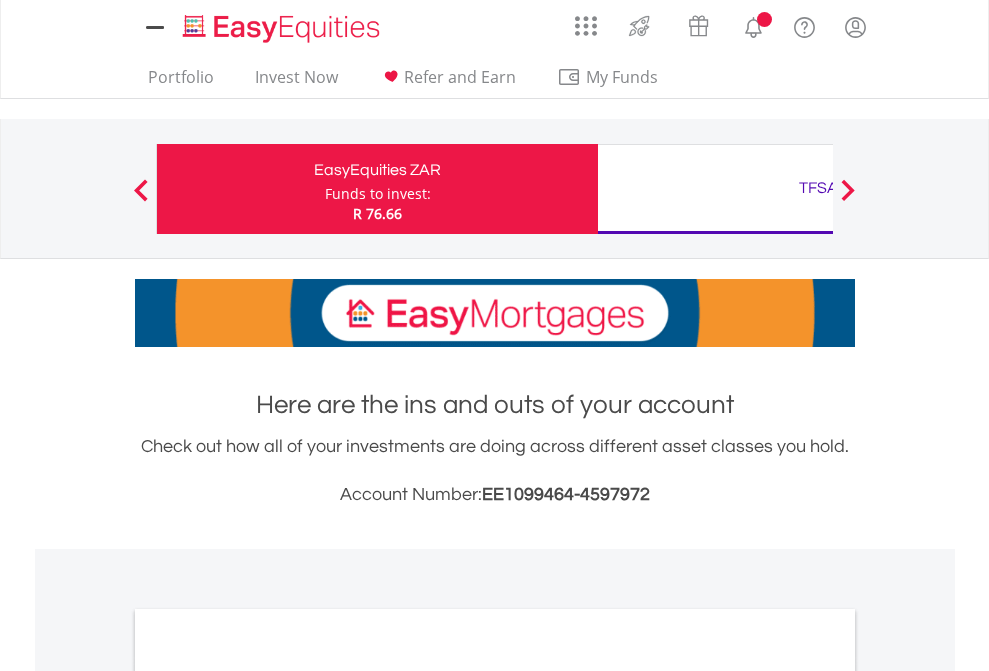 scroll, scrollTop: 0, scrollLeft: 0, axis: both 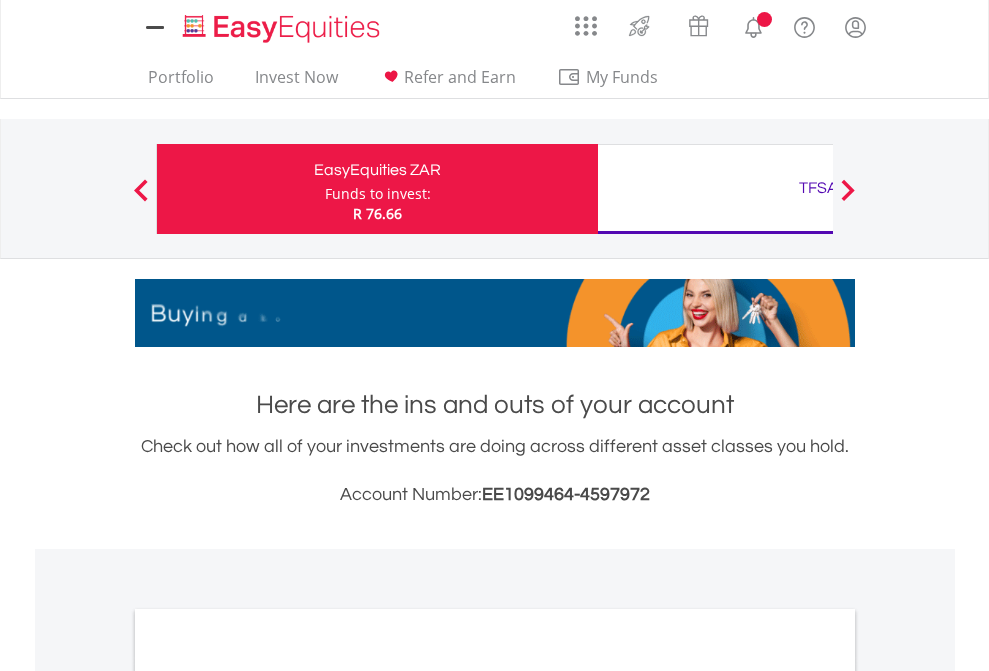 click on "All Holdings" at bounding box center [268, 1096] 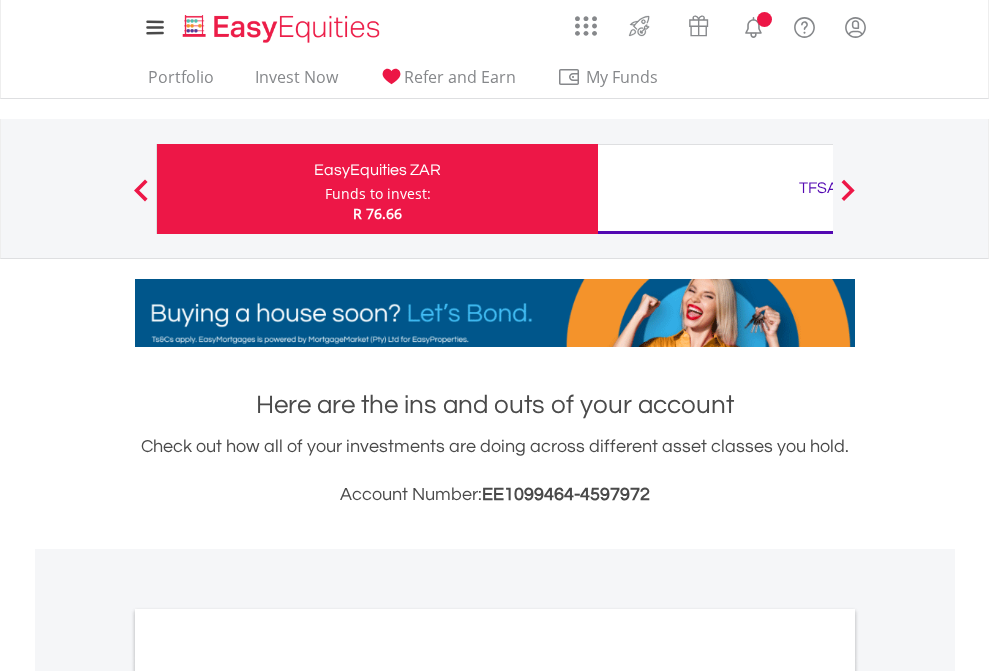 scroll, scrollTop: 1202, scrollLeft: 0, axis: vertical 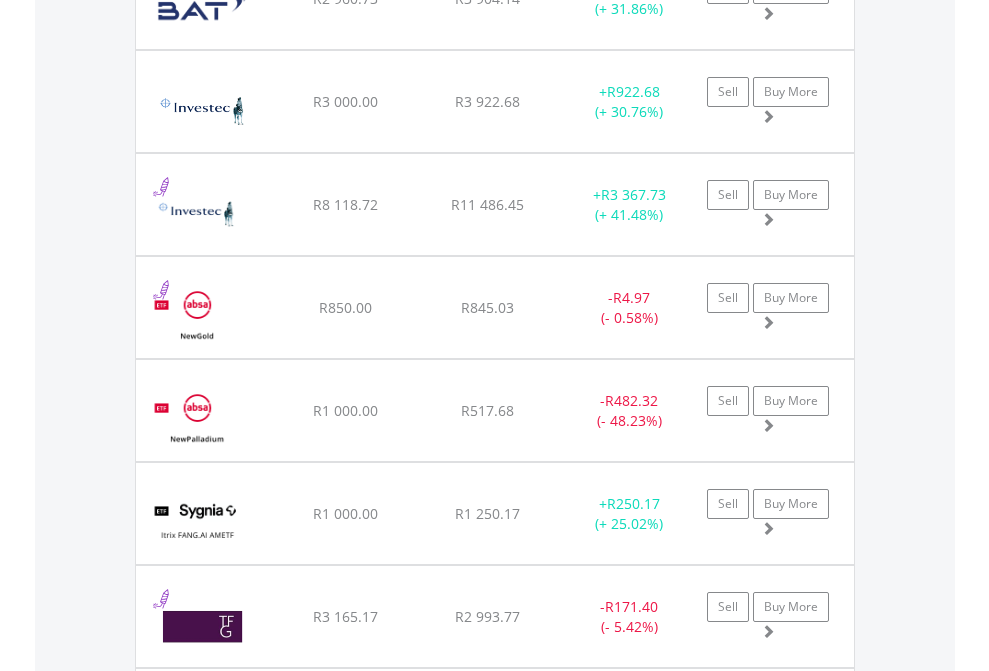 click on "TFSA" at bounding box center [818, -2196] 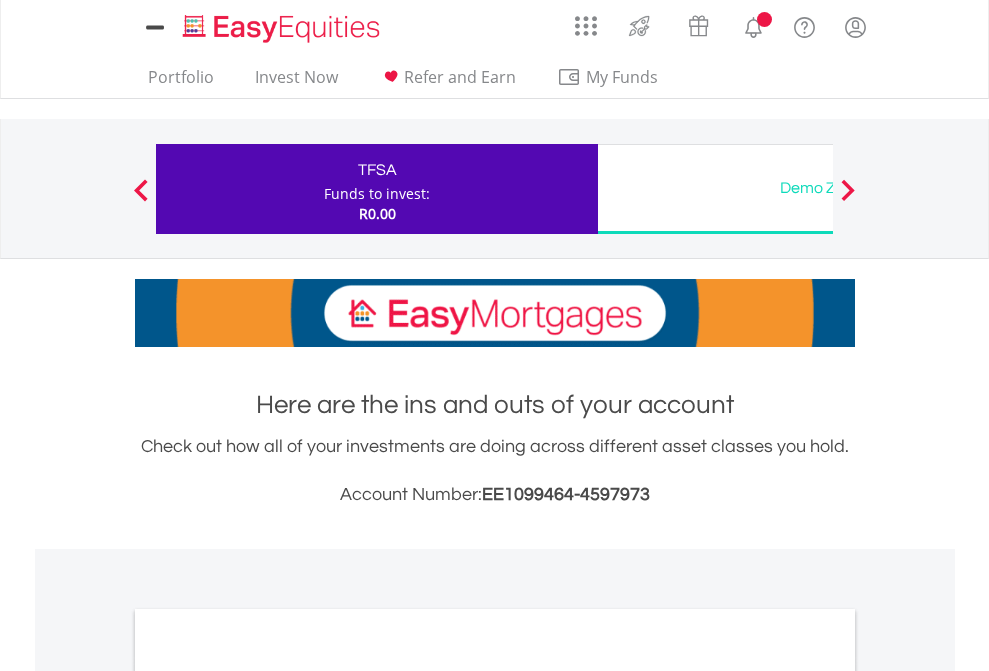 scroll, scrollTop: 0, scrollLeft: 0, axis: both 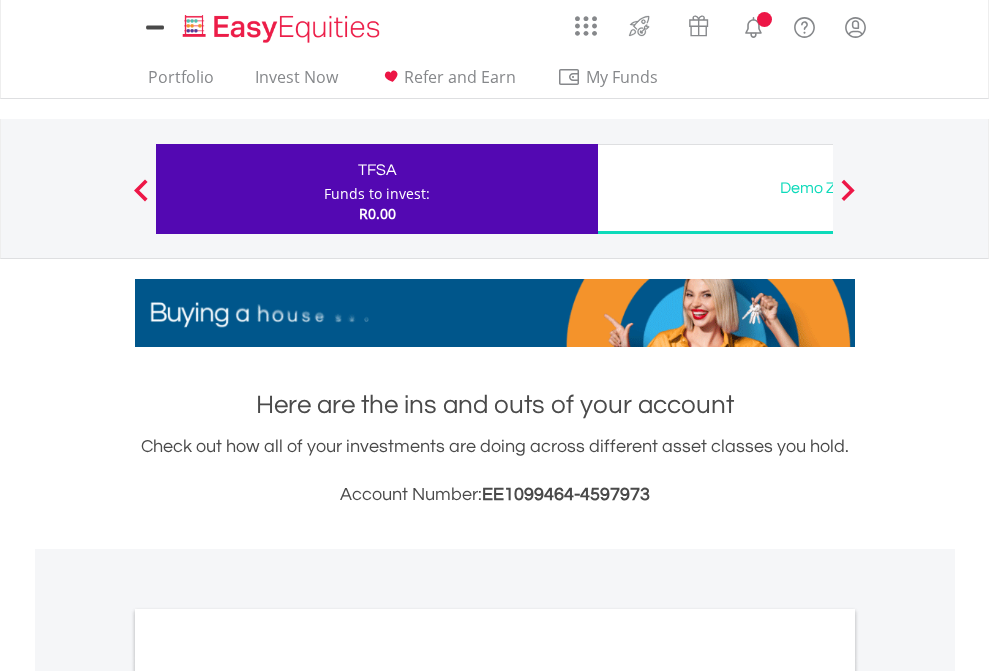 click on "All Holdings" at bounding box center [268, 1096] 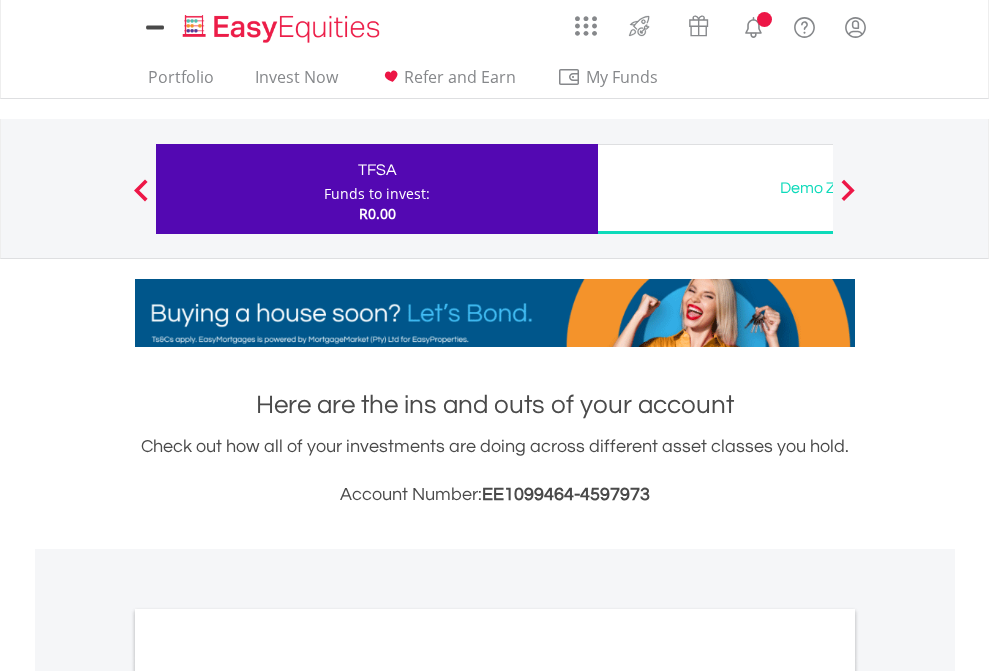 scroll, scrollTop: 1202, scrollLeft: 0, axis: vertical 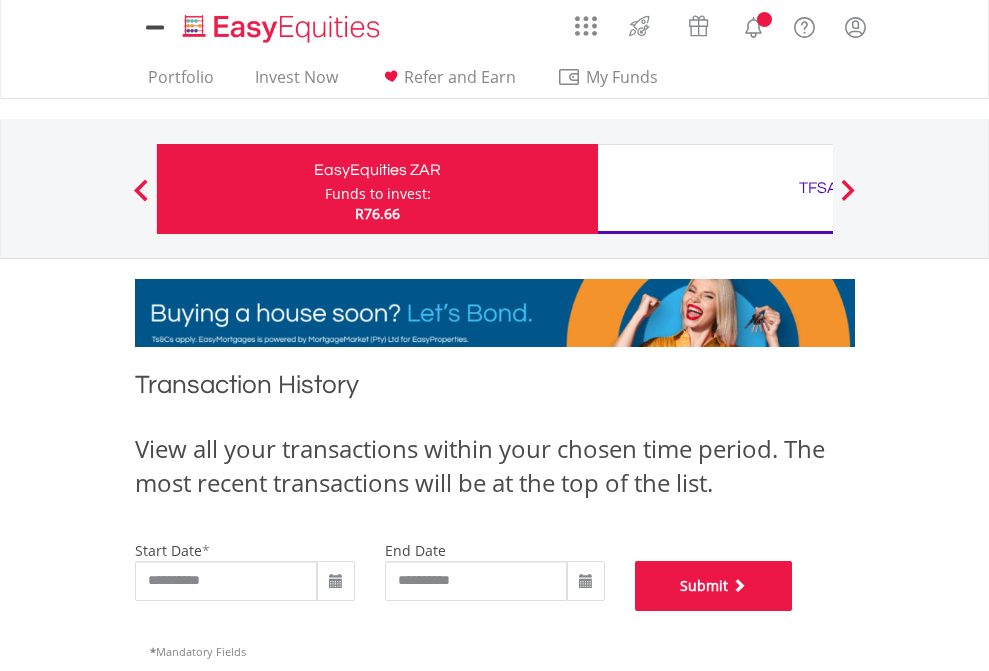 click on "Submit" at bounding box center (714, 586) 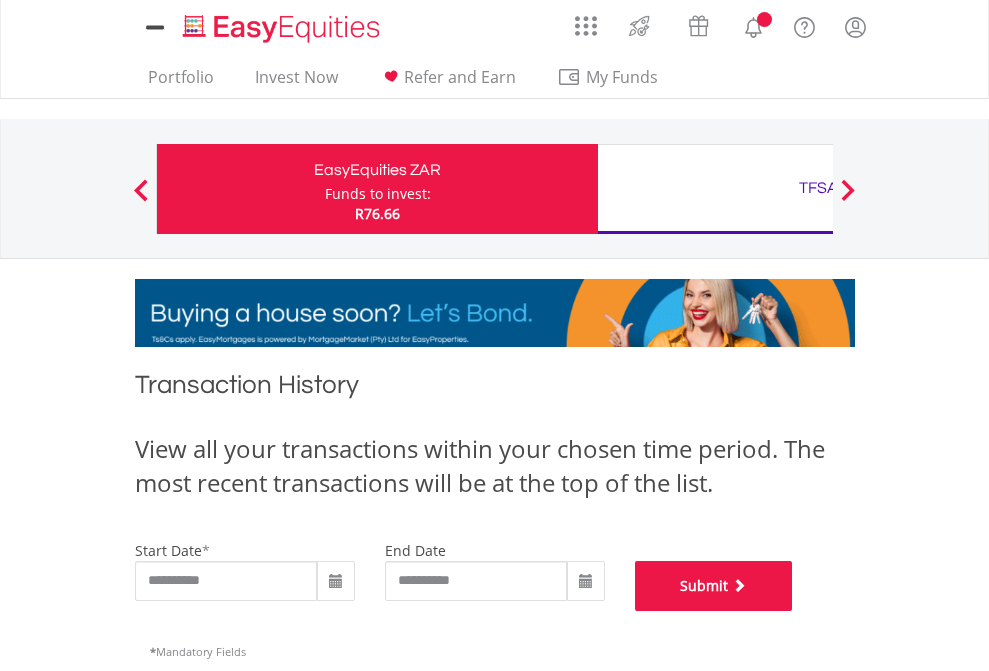 scroll, scrollTop: 811, scrollLeft: 0, axis: vertical 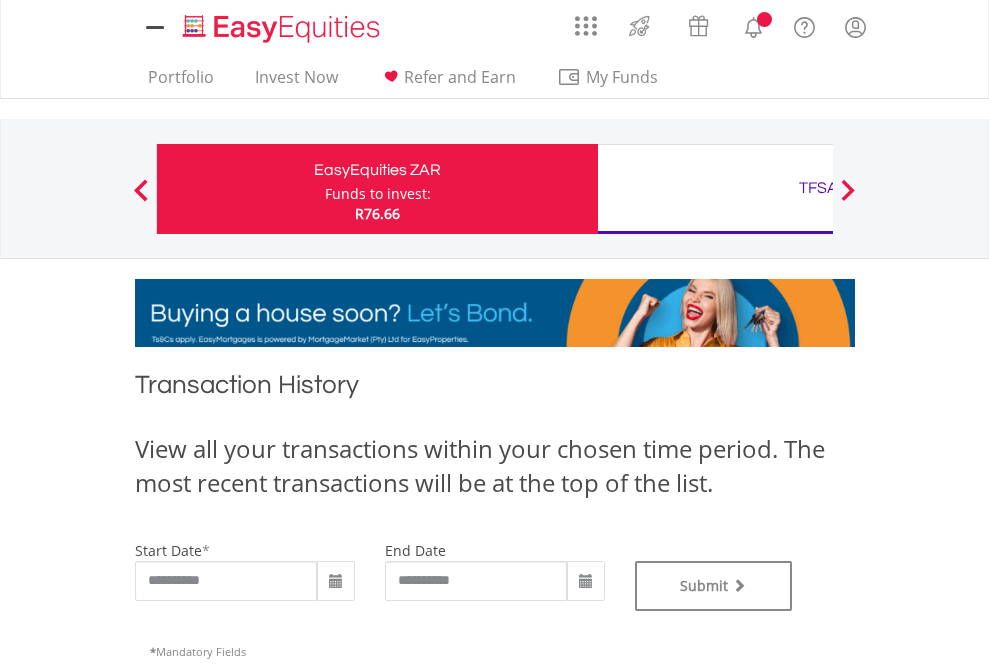 click on "TFSA" at bounding box center (818, 188) 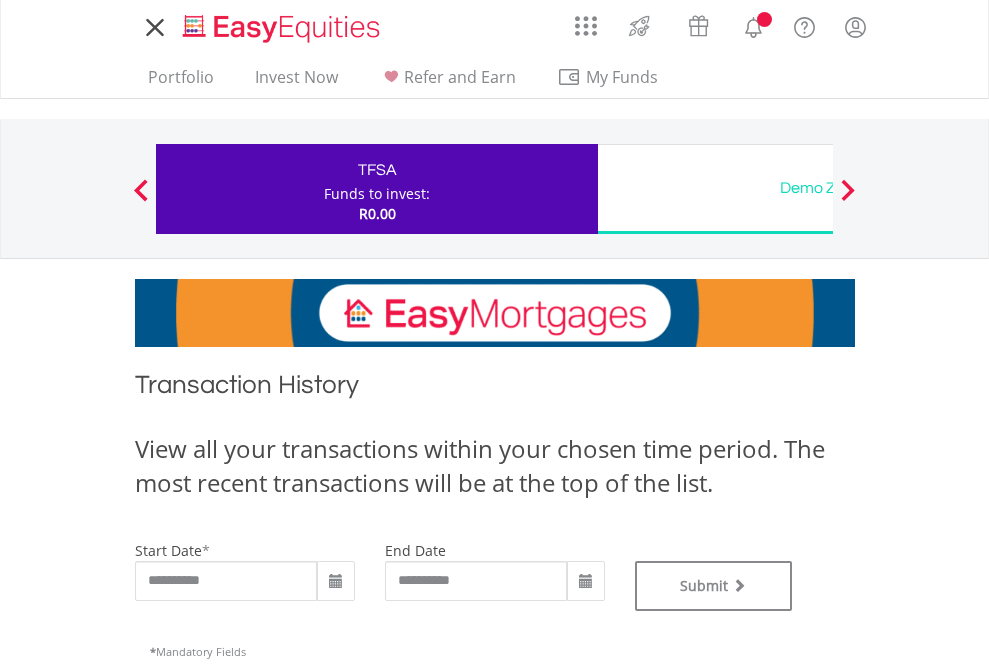 scroll, scrollTop: 0, scrollLeft: 0, axis: both 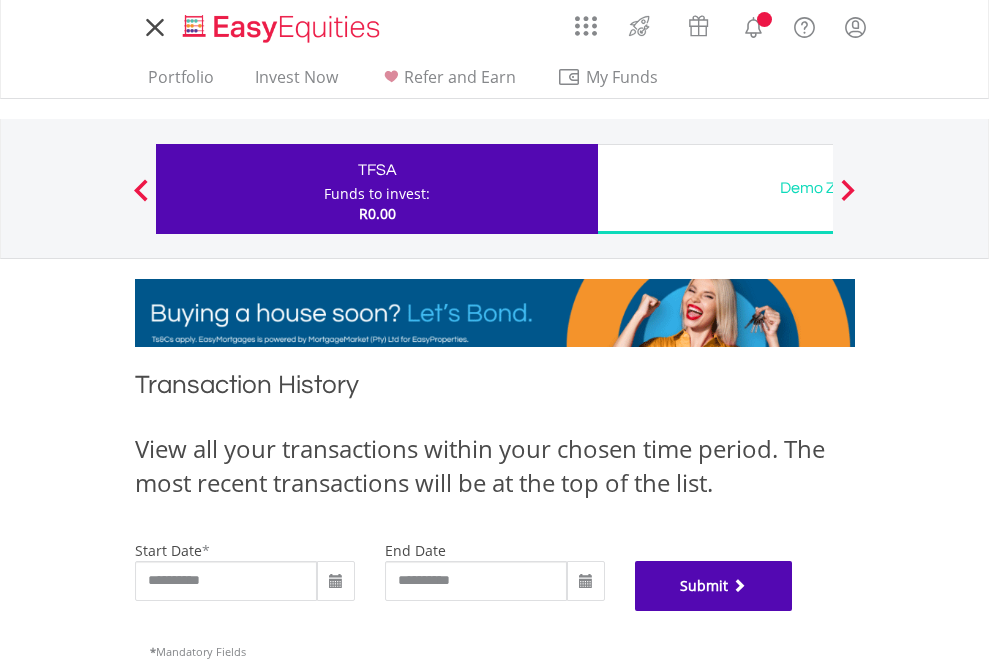 click on "Submit" at bounding box center [714, 586] 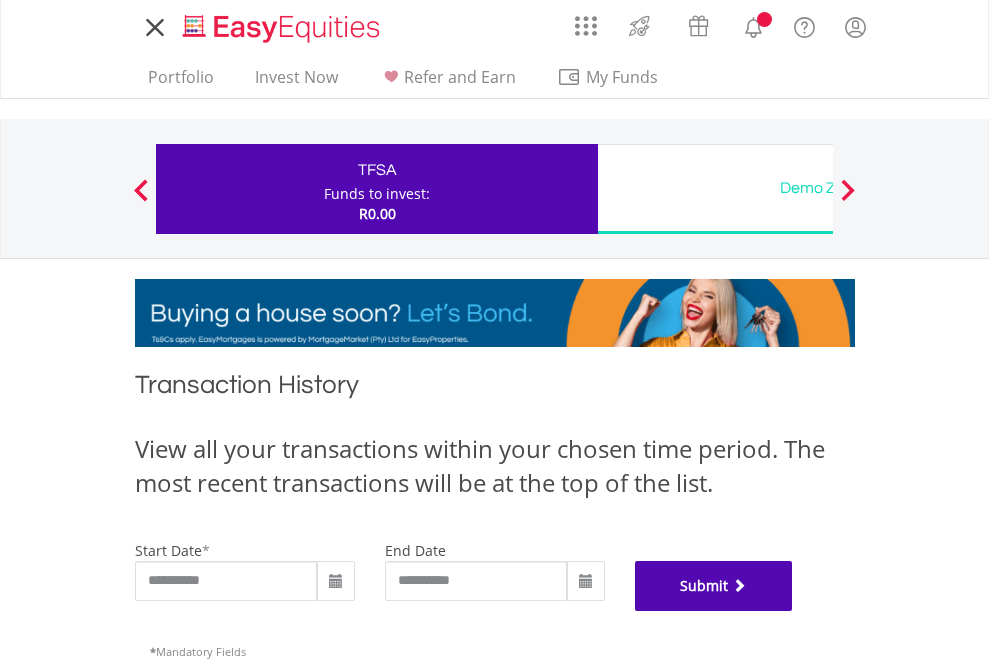 scroll, scrollTop: 811, scrollLeft: 0, axis: vertical 